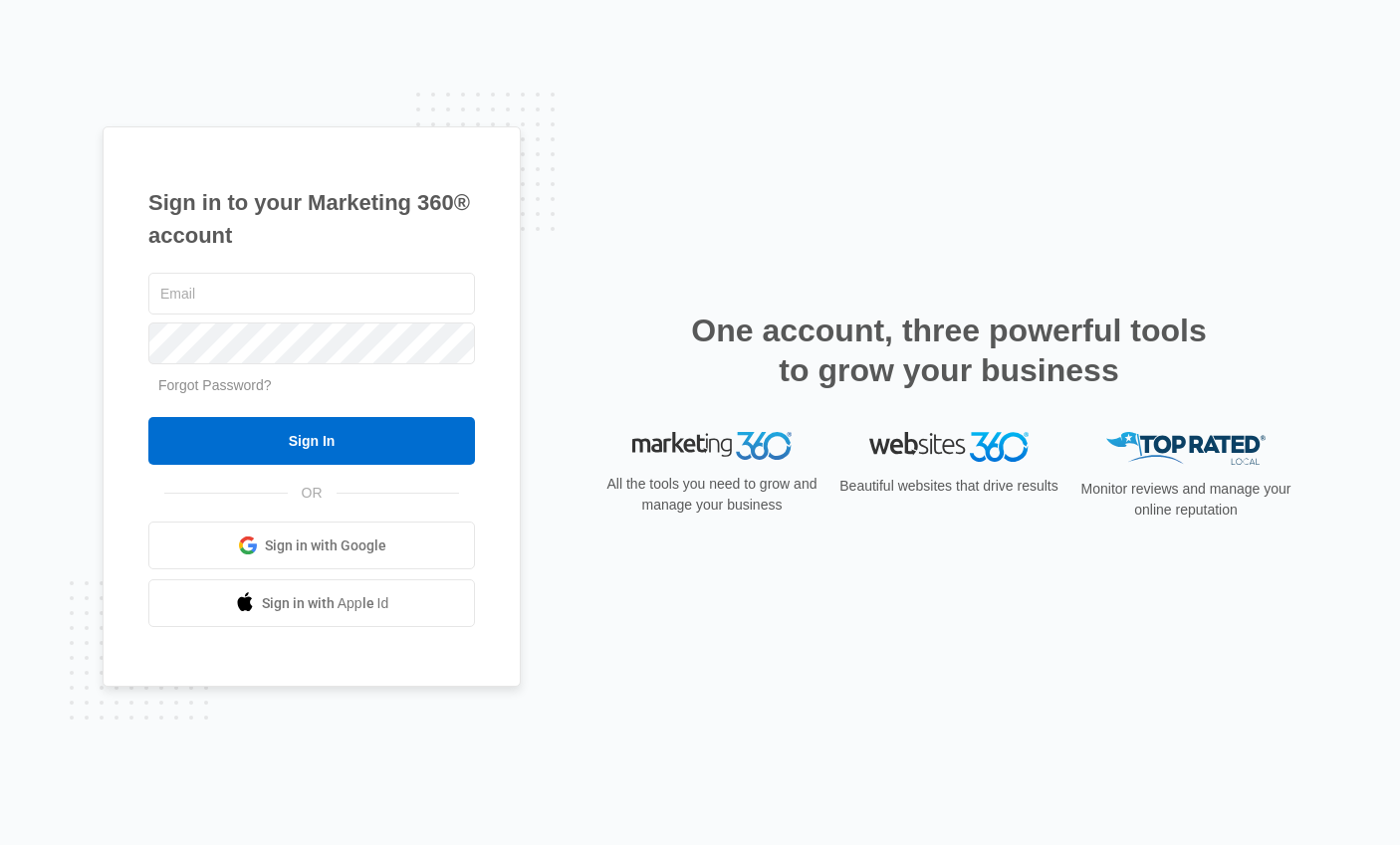 scroll, scrollTop: 0, scrollLeft: 0, axis: both 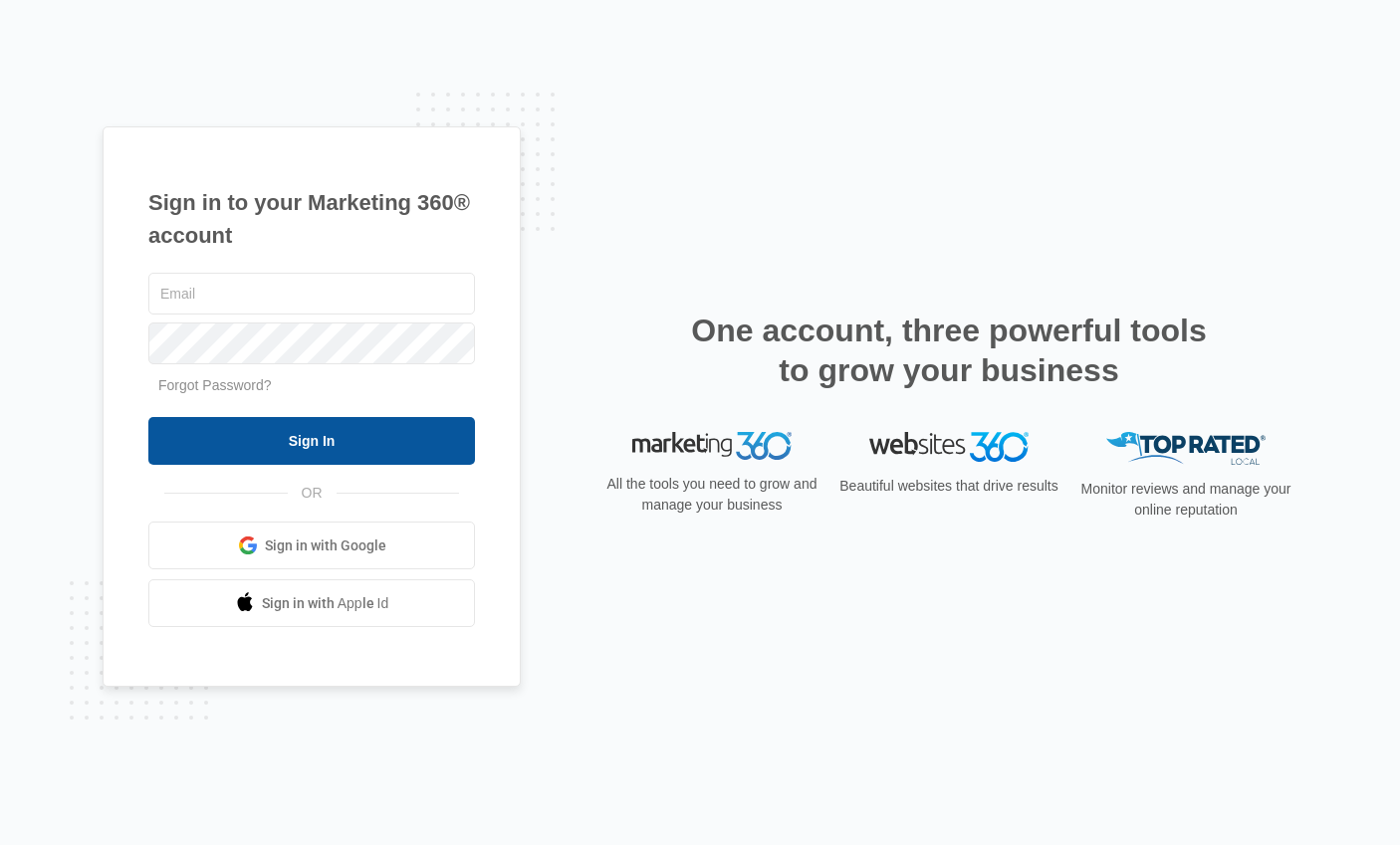 type on "[USERNAME]@[DOMAIN]" 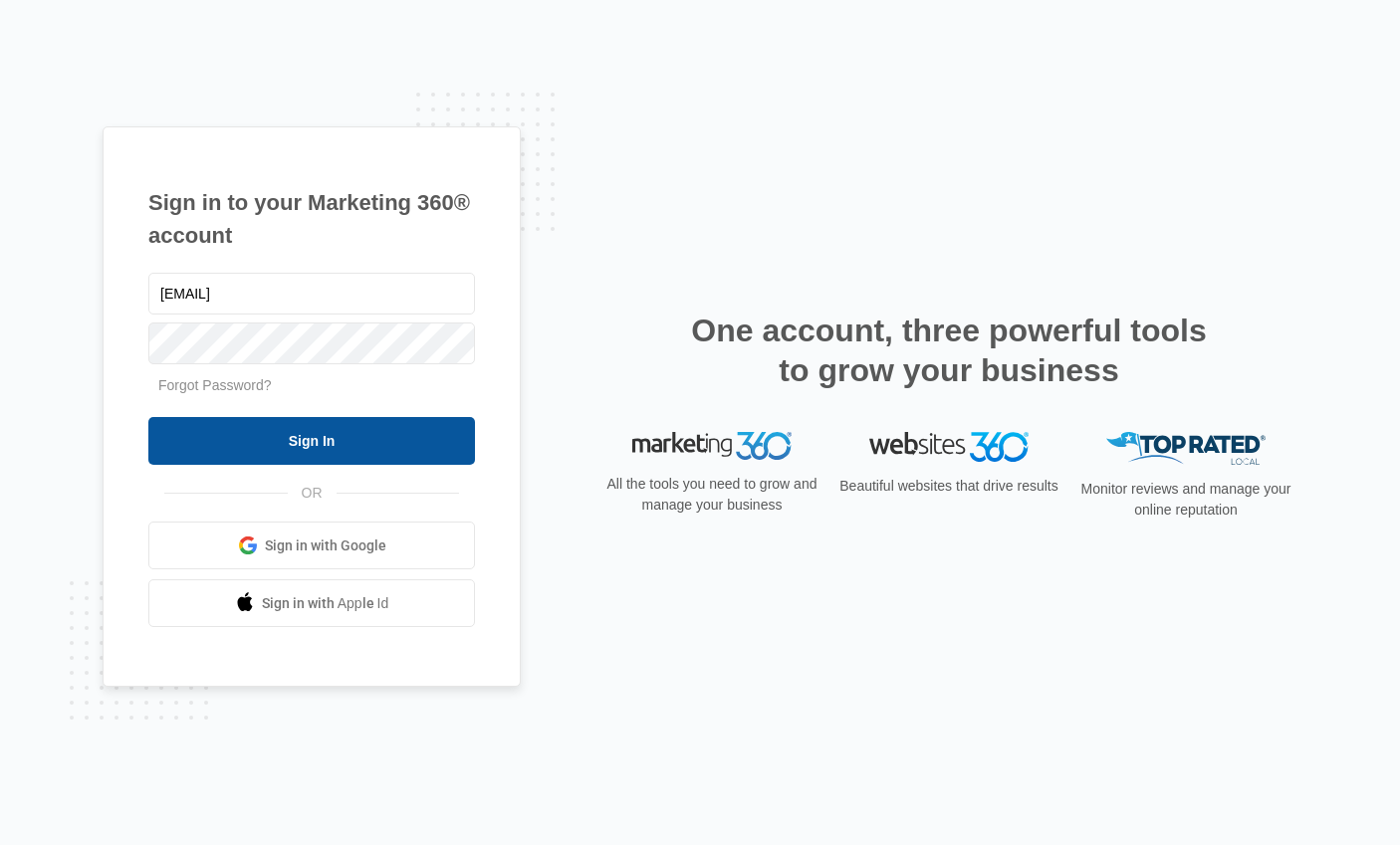click on "Sign In" at bounding box center [312, 441] 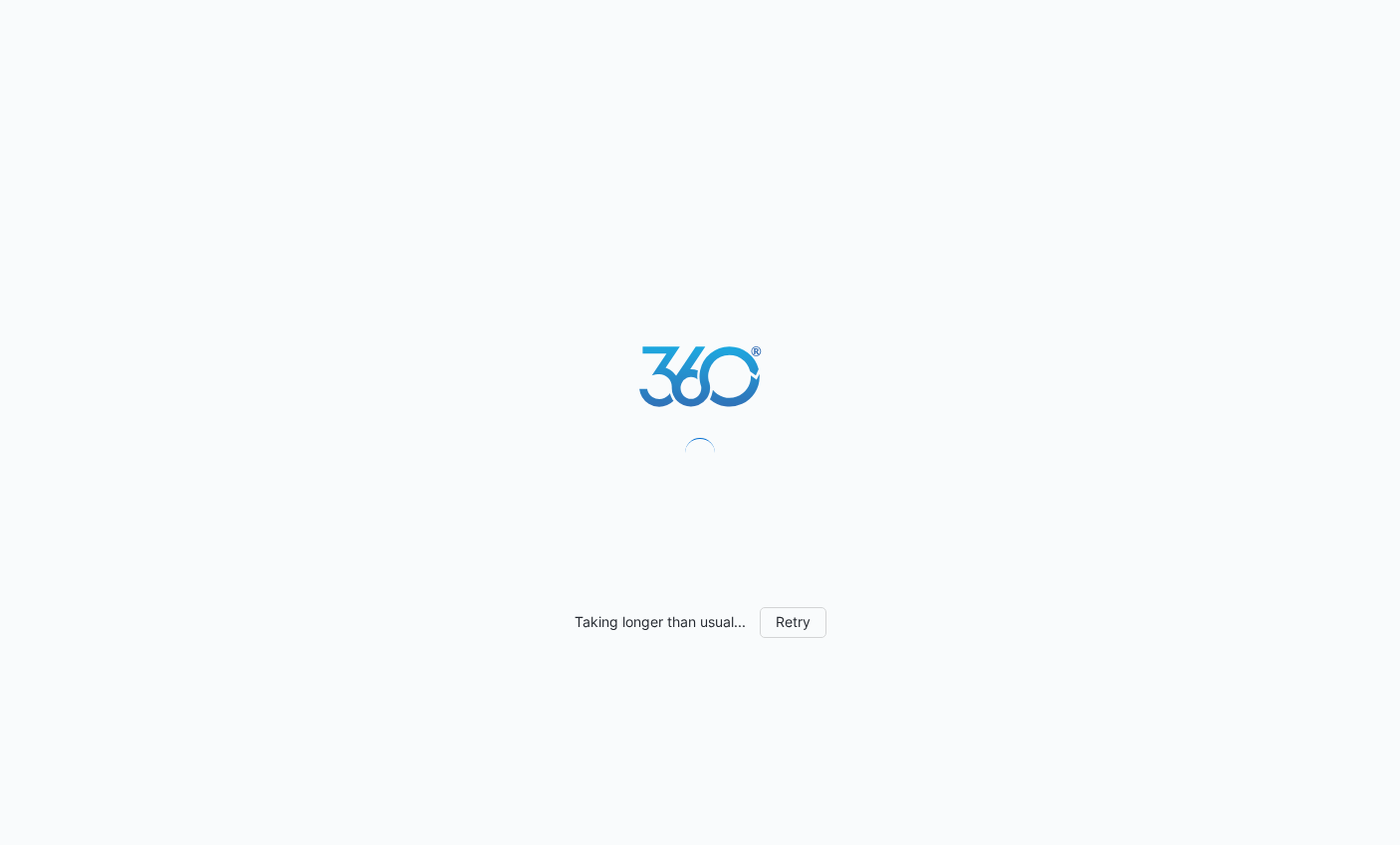 scroll, scrollTop: 0, scrollLeft: 0, axis: both 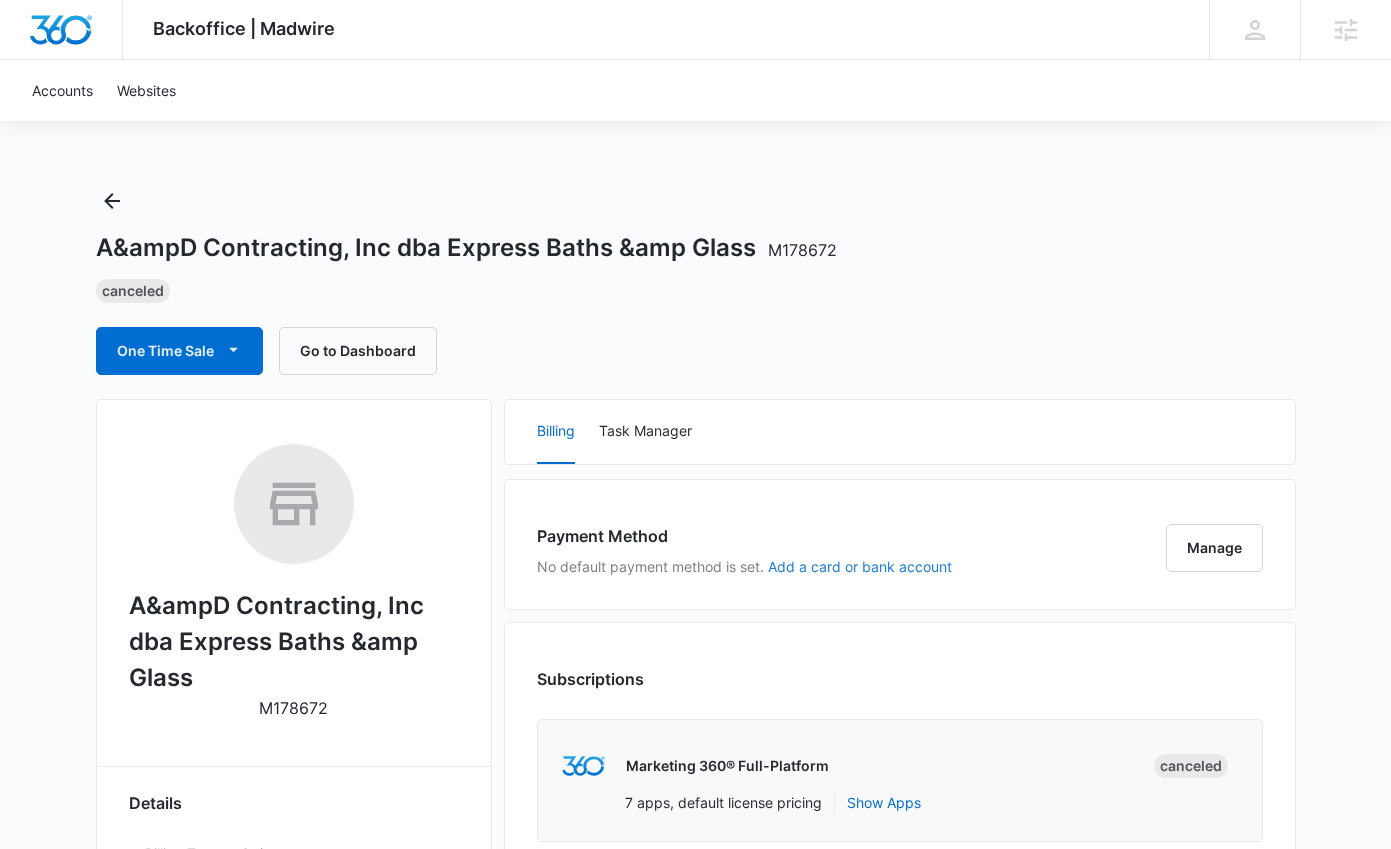 click on "Add a card or bank account" at bounding box center [860, 567] 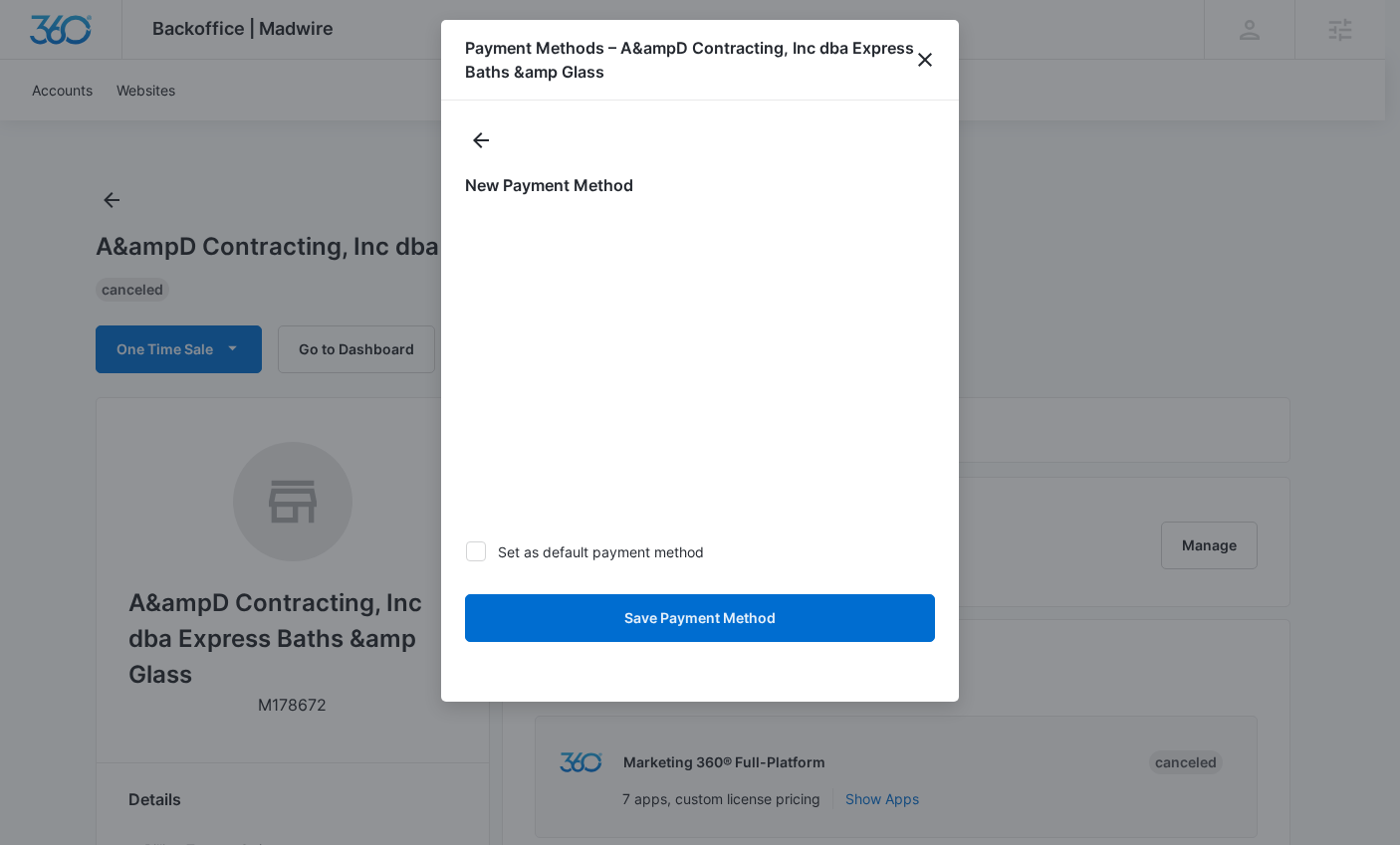 click on "Set as default payment method" at bounding box center (700, 551) 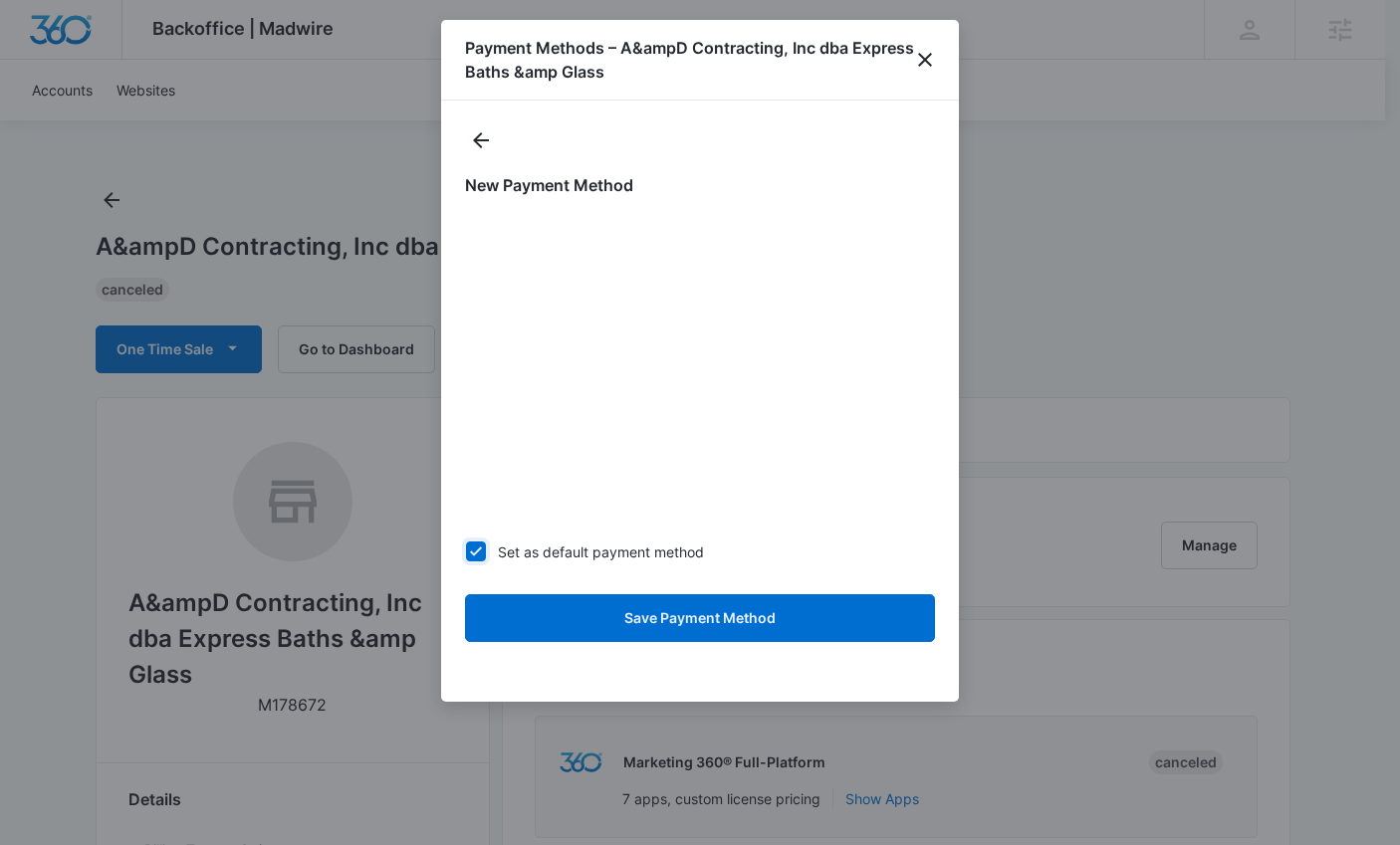 checkbox on "true" 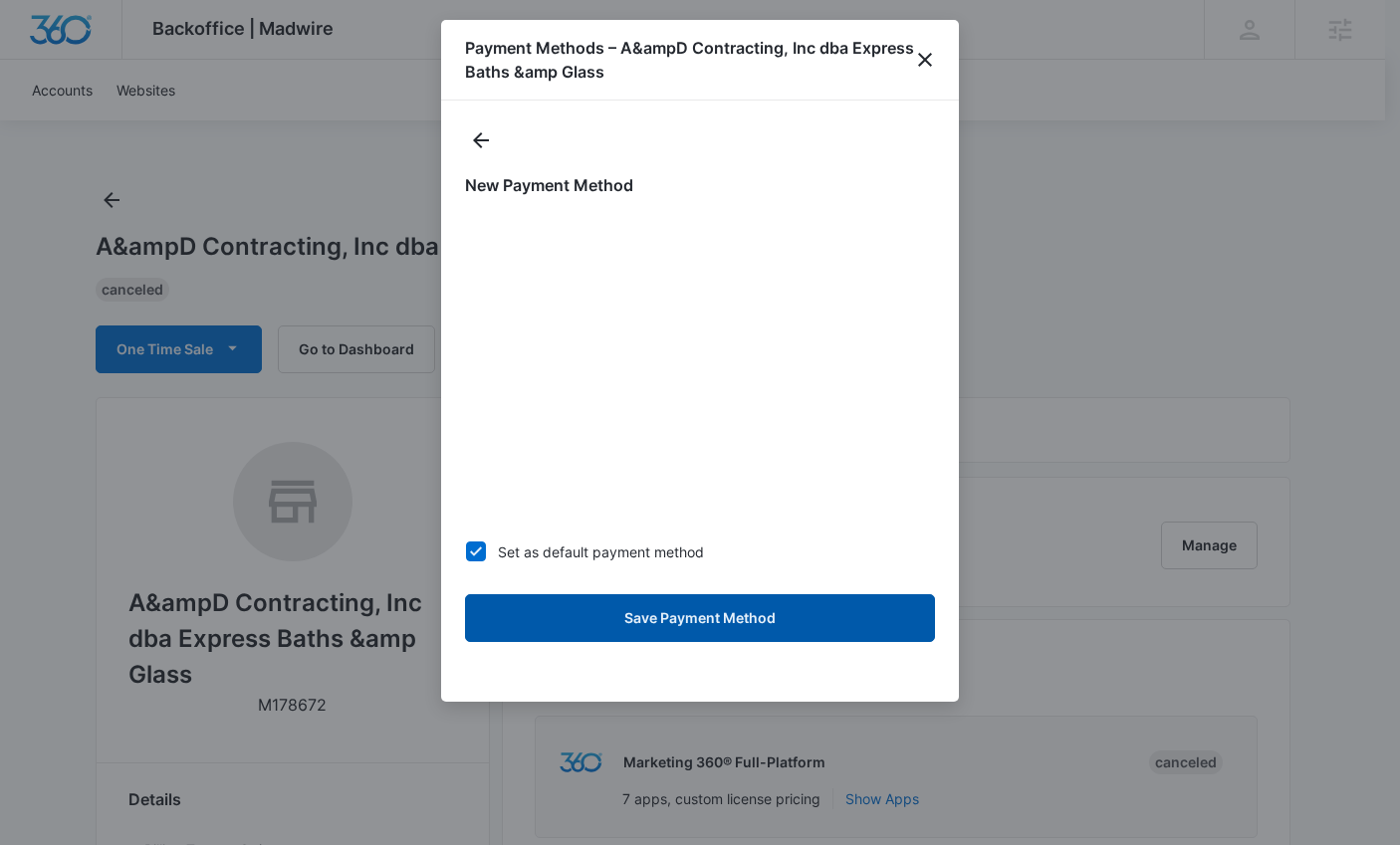 click on "Save Payment Method" at bounding box center (700, 618) 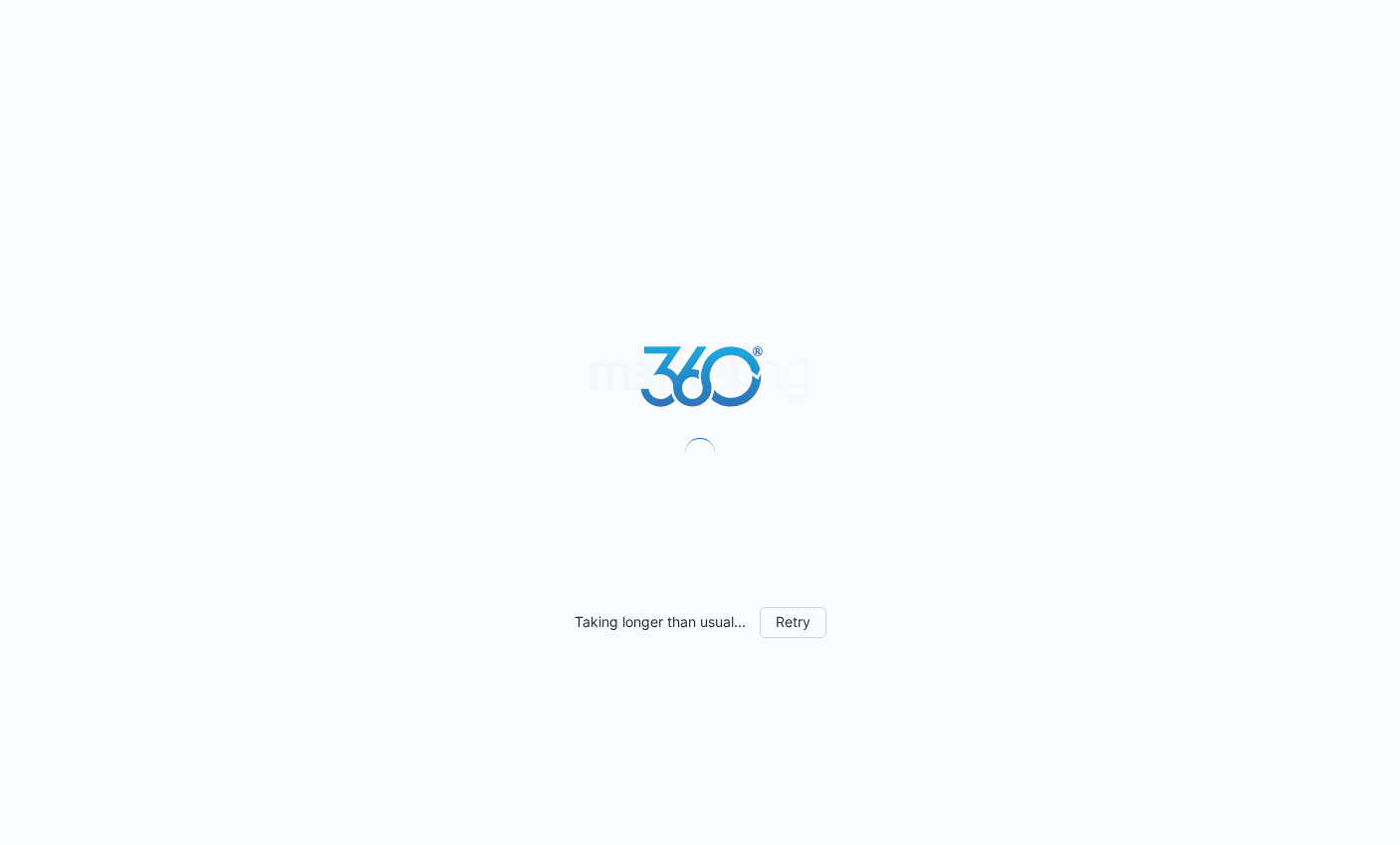 scroll, scrollTop: 0, scrollLeft: 0, axis: both 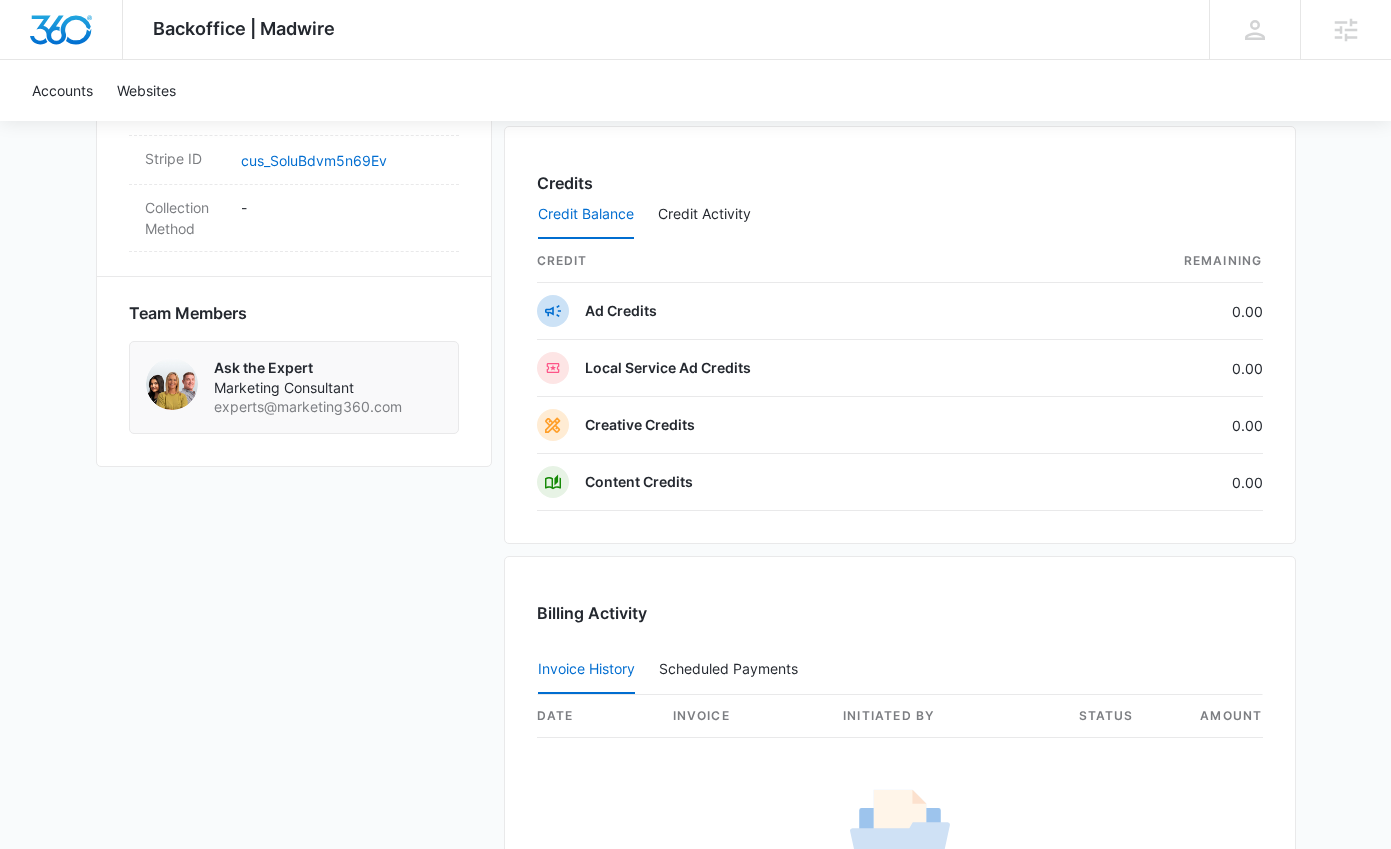 click at bounding box center [172, 384] 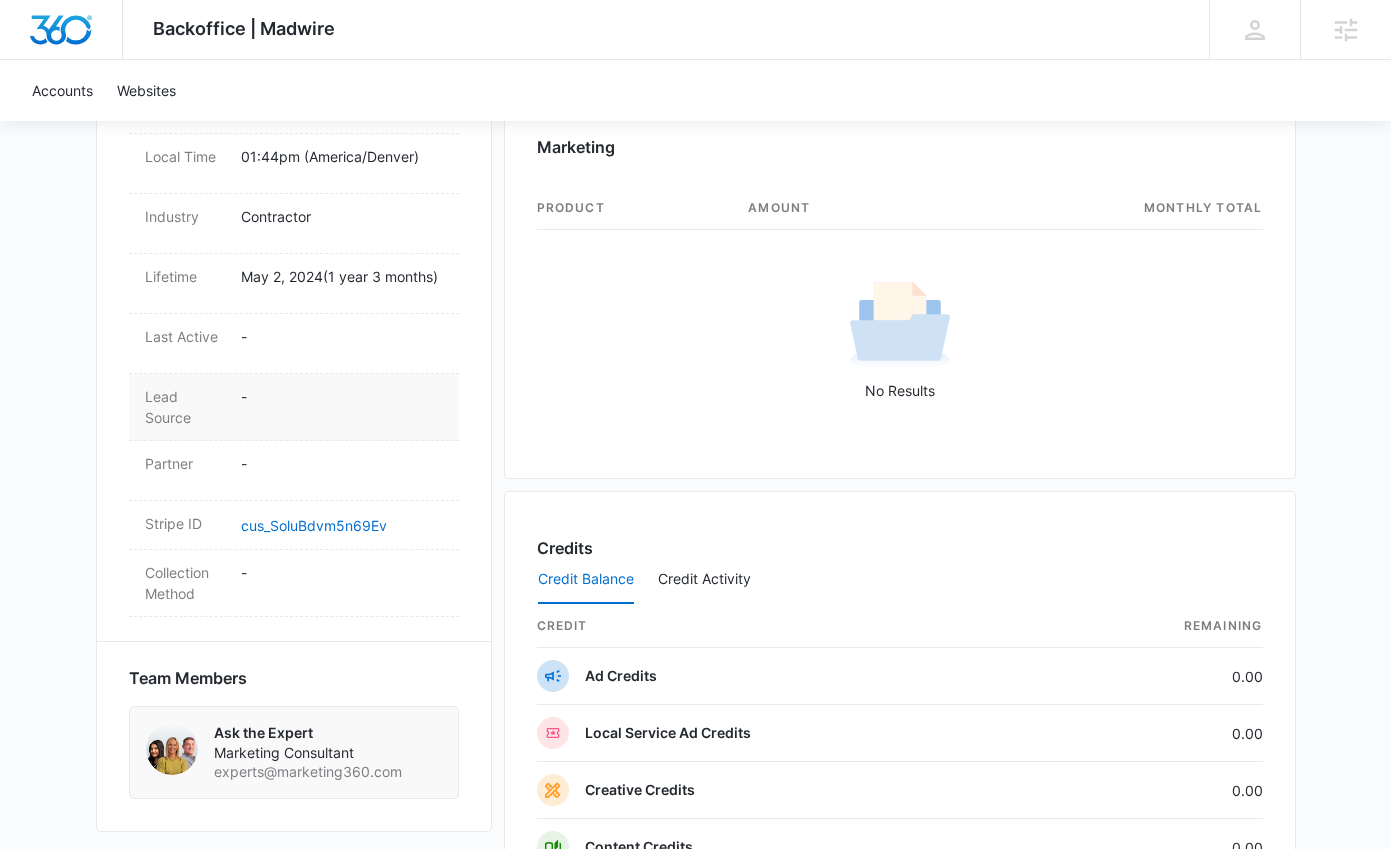 scroll, scrollTop: 935, scrollLeft: 0, axis: vertical 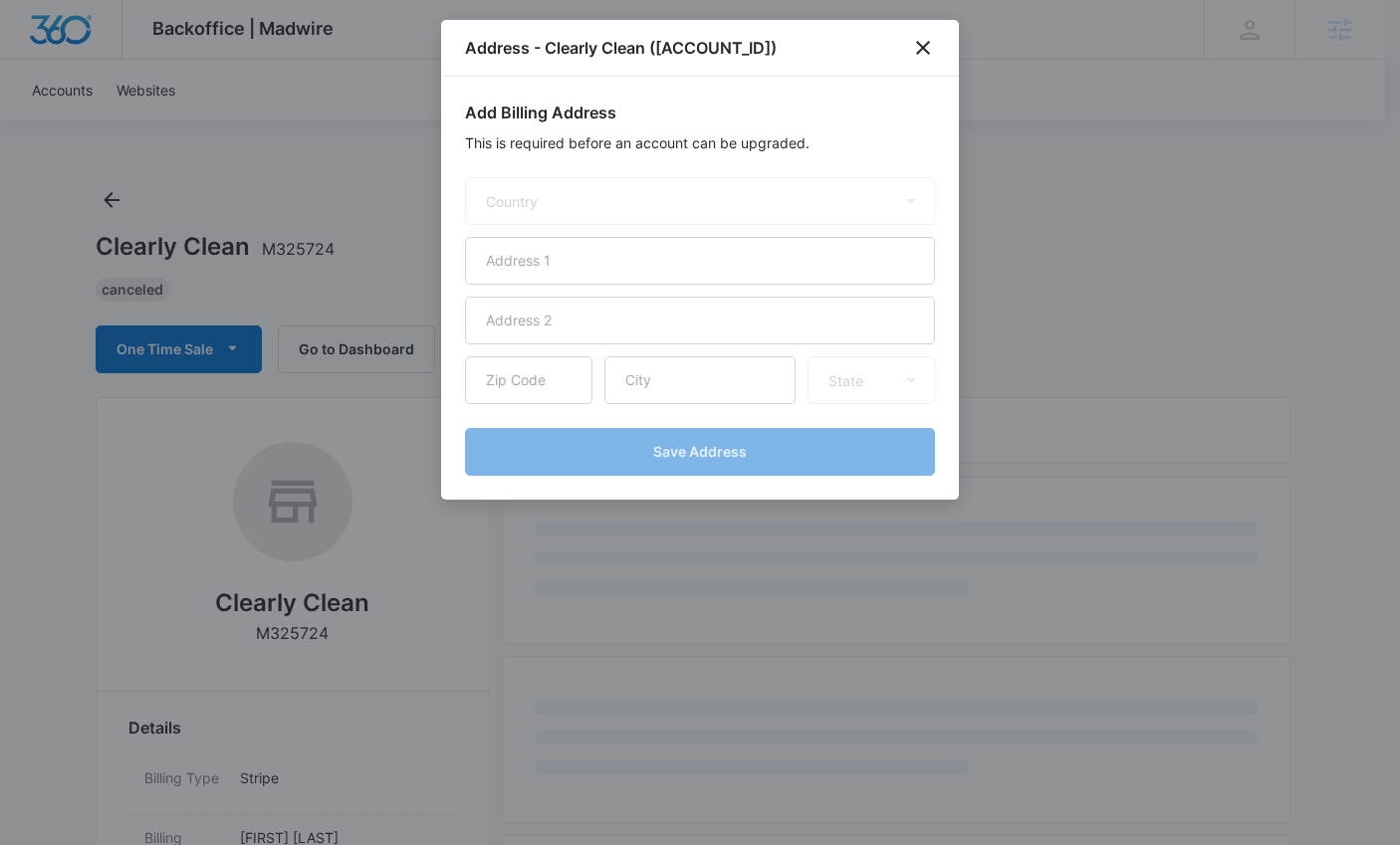 select on "US" 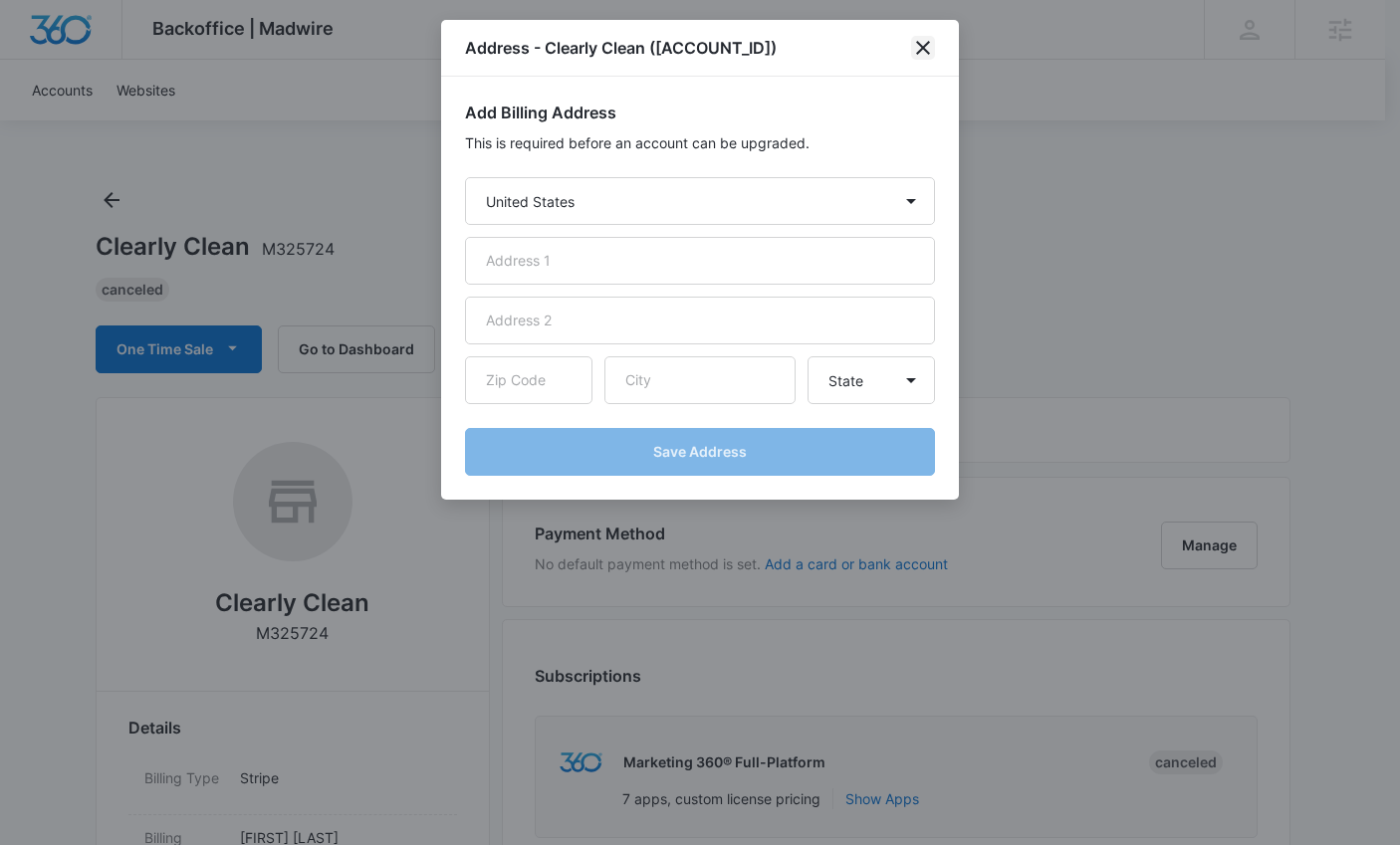 click 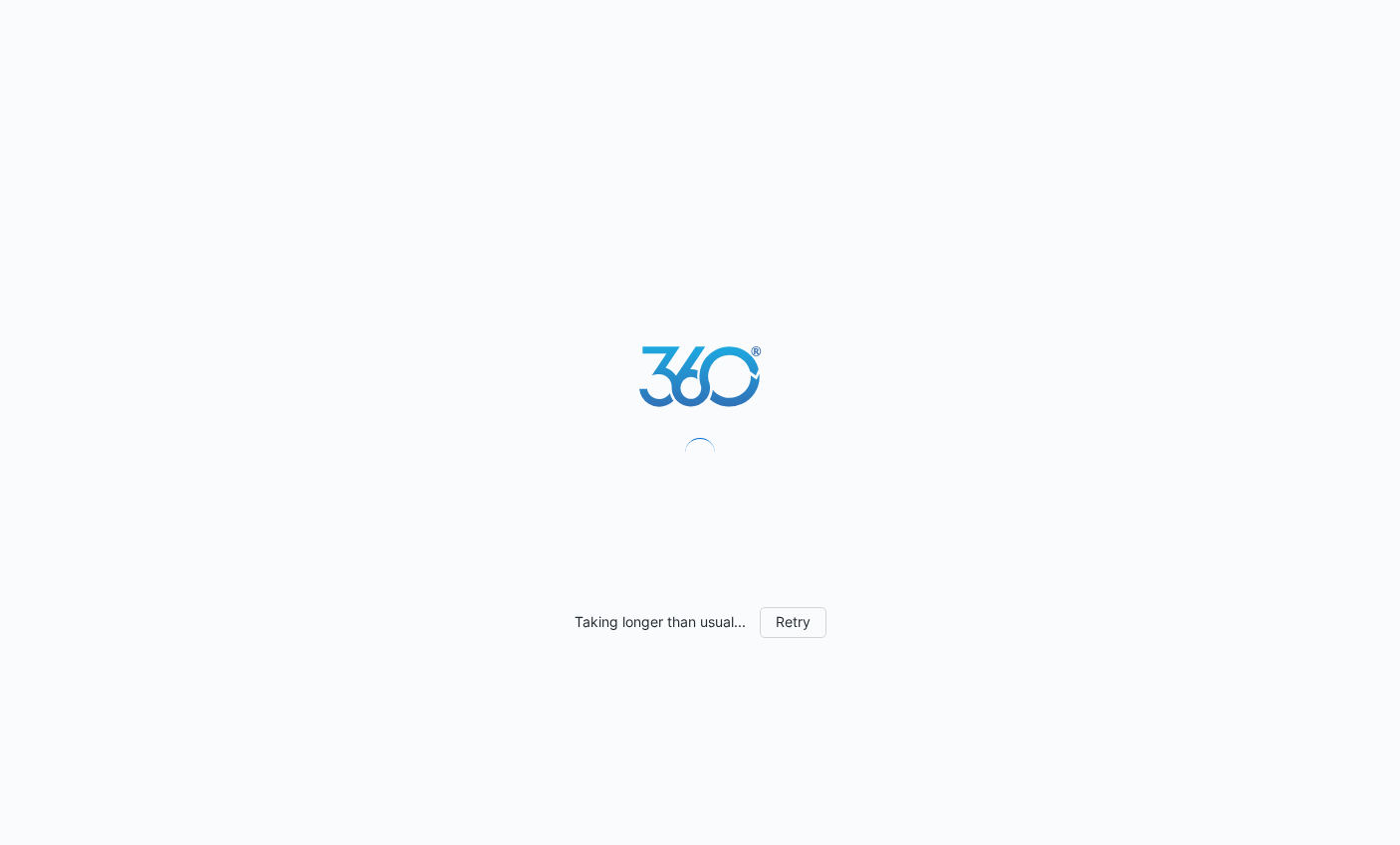 scroll, scrollTop: 0, scrollLeft: 0, axis: both 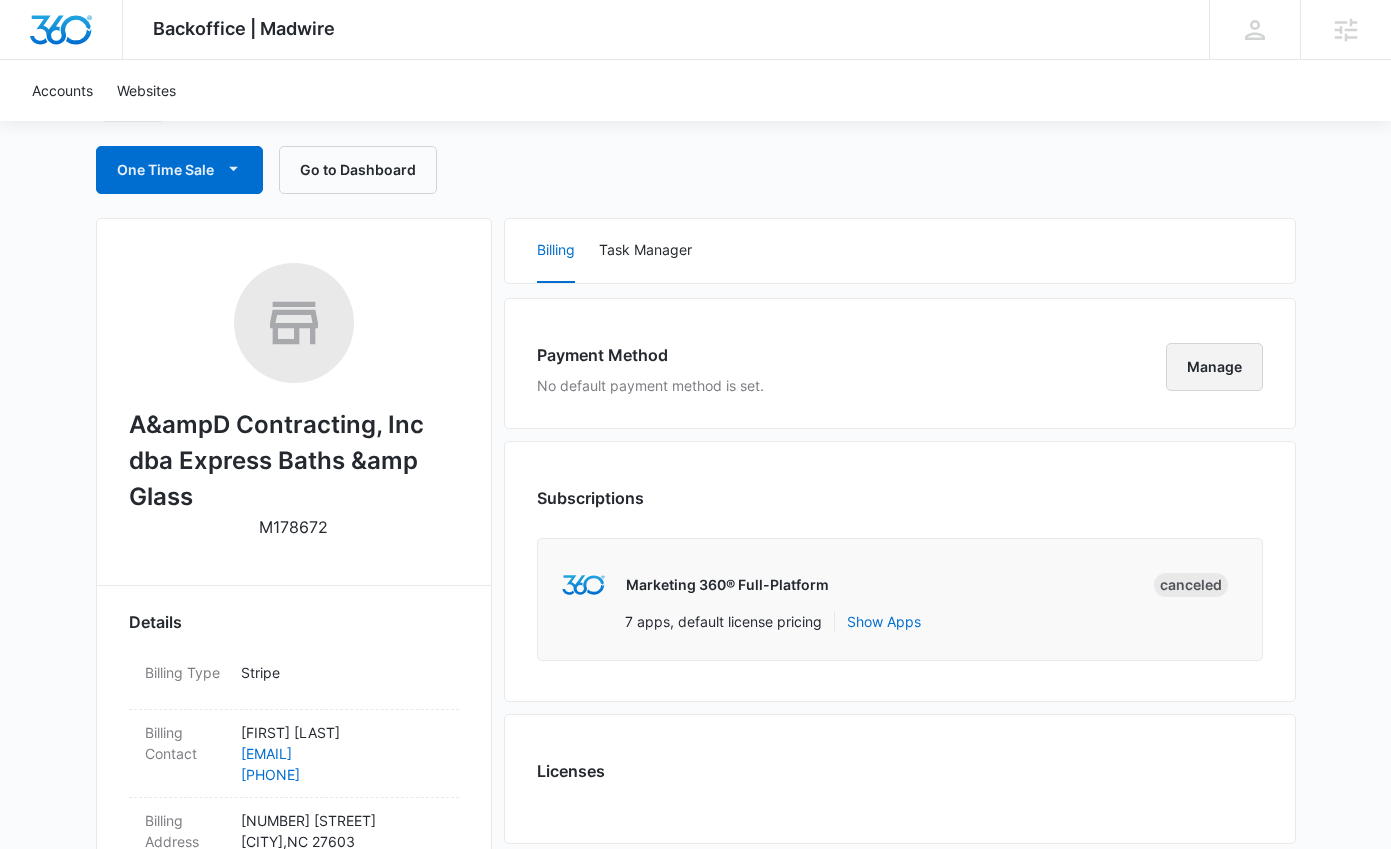 click on "Manage" at bounding box center (1214, 367) 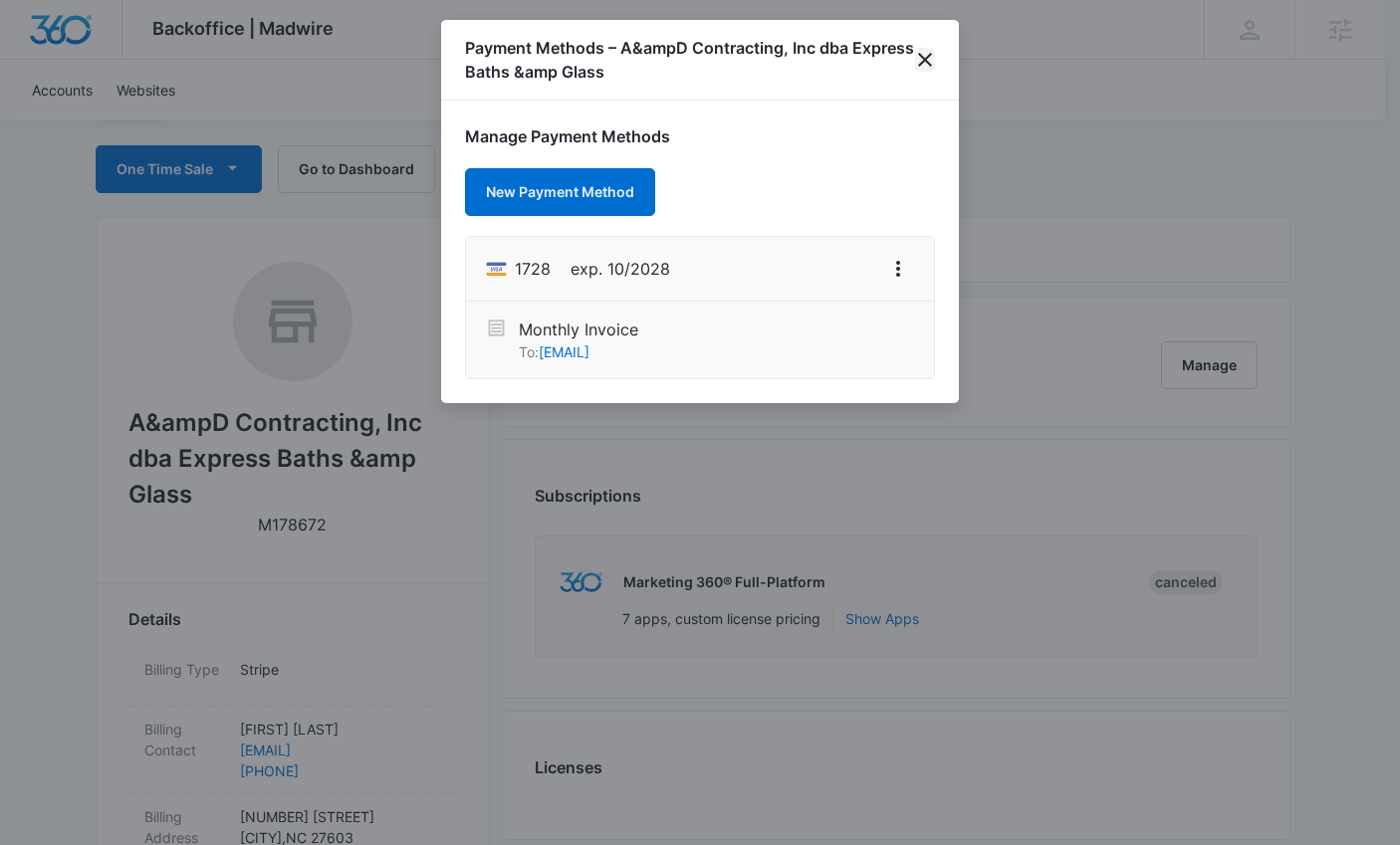 click 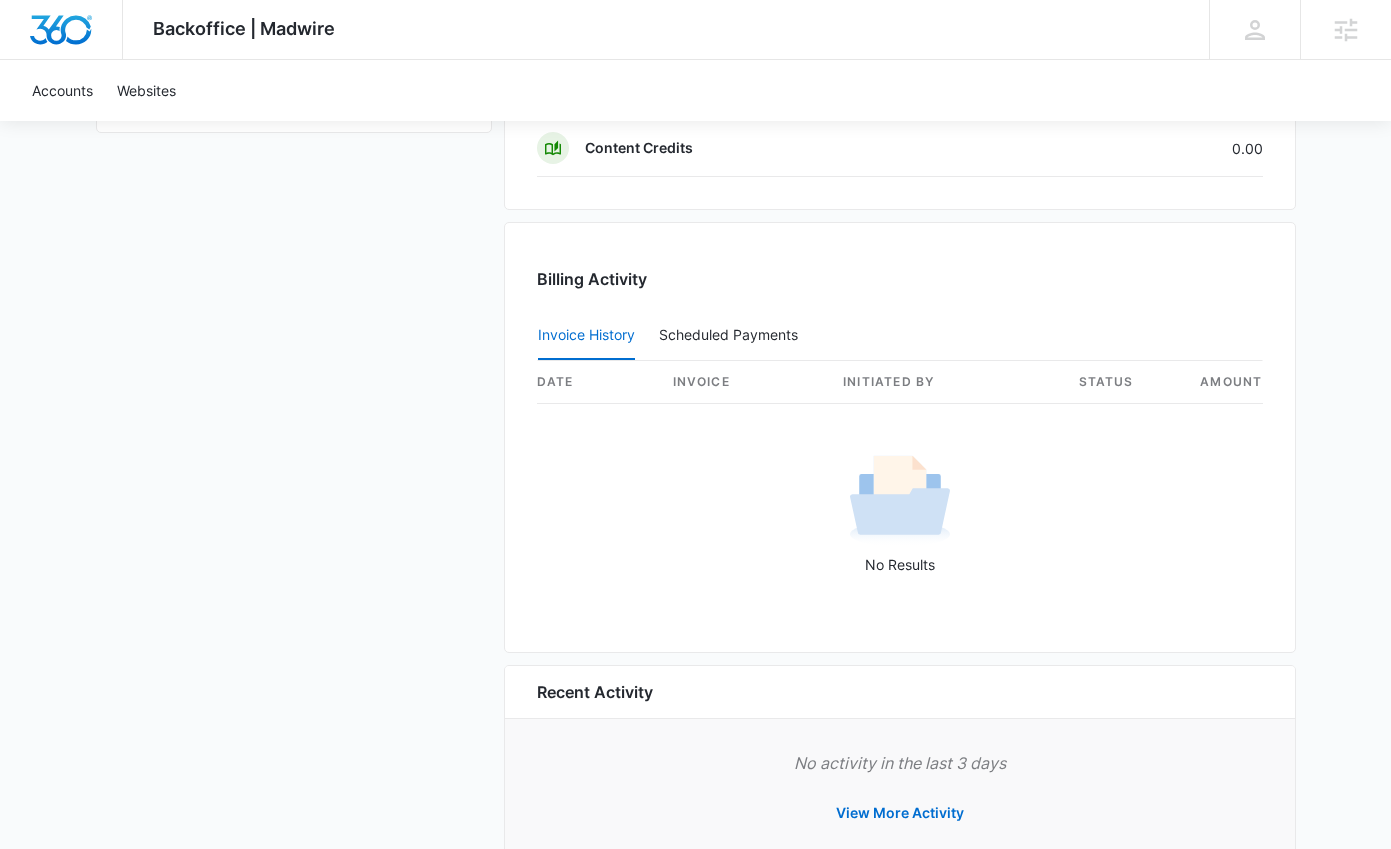 scroll, scrollTop: 1705, scrollLeft: 0, axis: vertical 